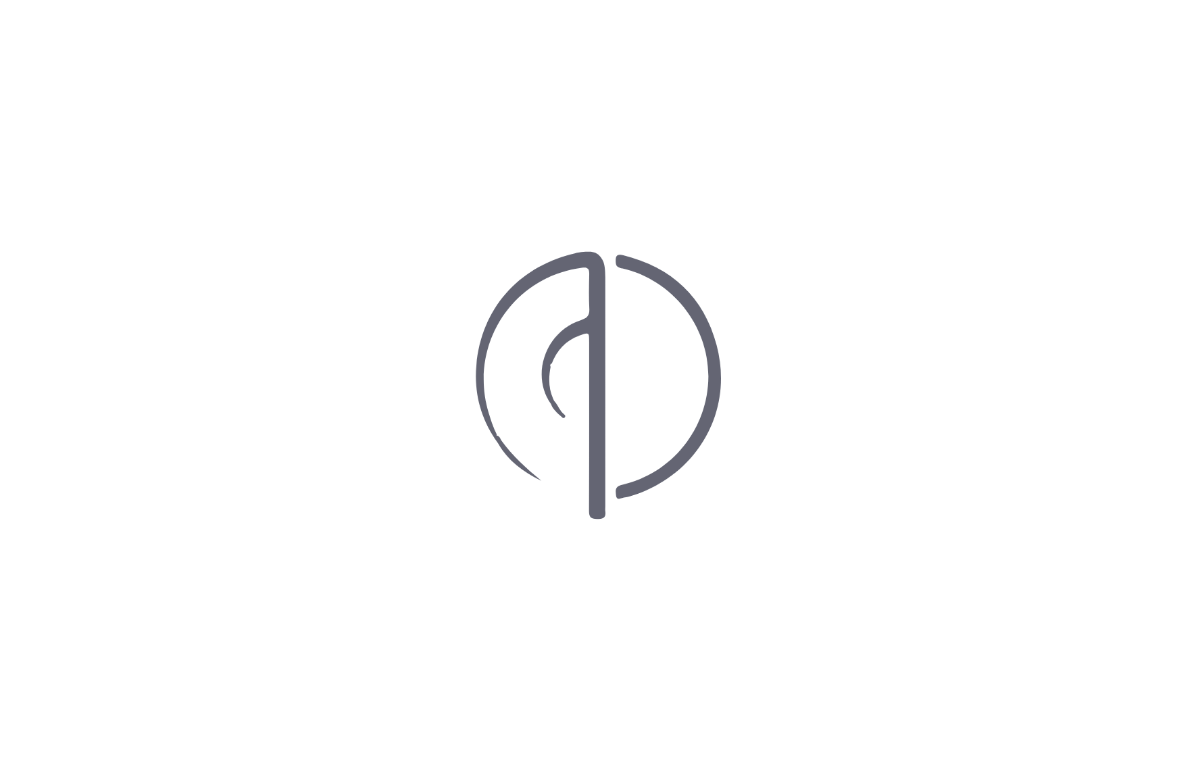 scroll, scrollTop: 0, scrollLeft: 0, axis: both 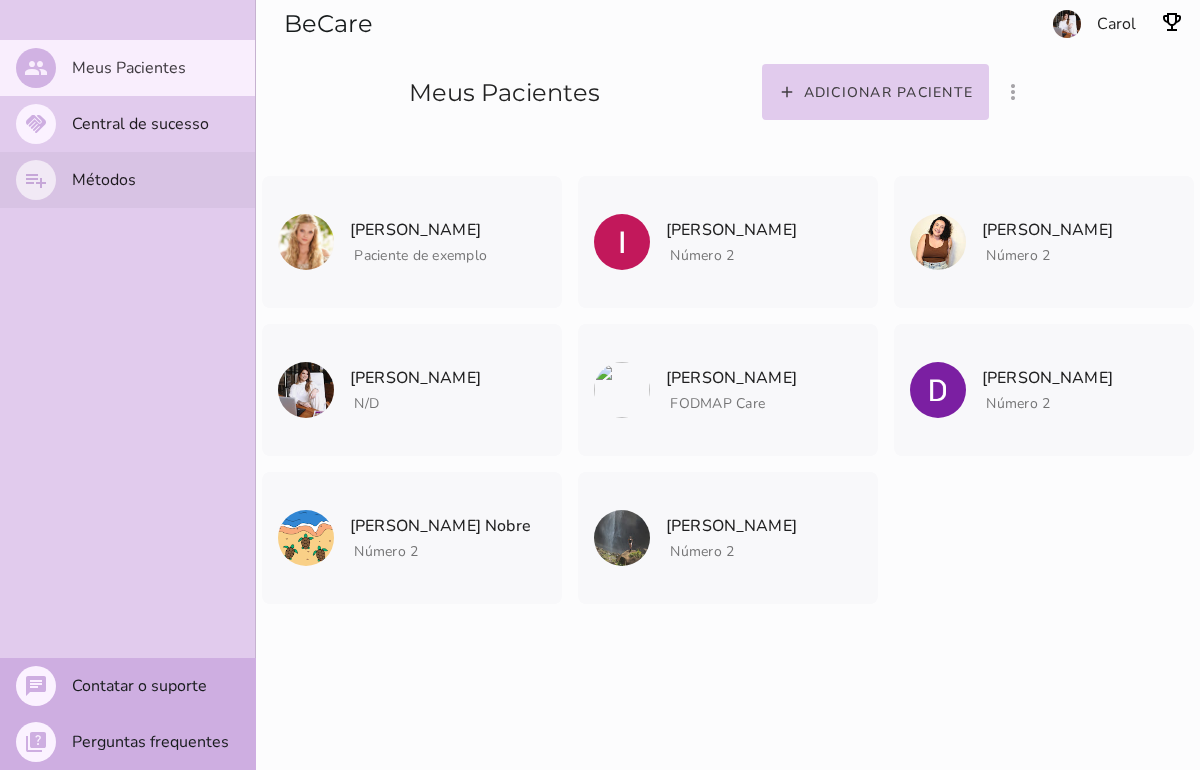 click on "playlist_add
Métodos" at bounding box center (127, 180) 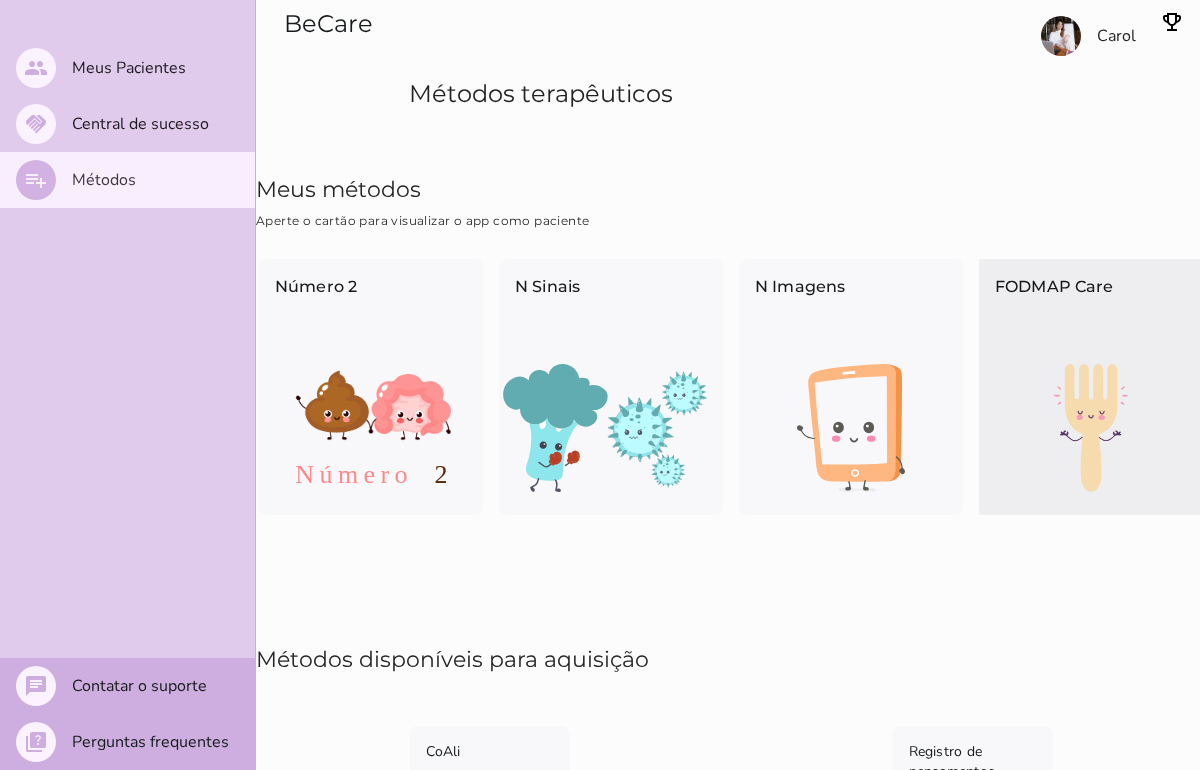 click at bounding box center (1091, 428) 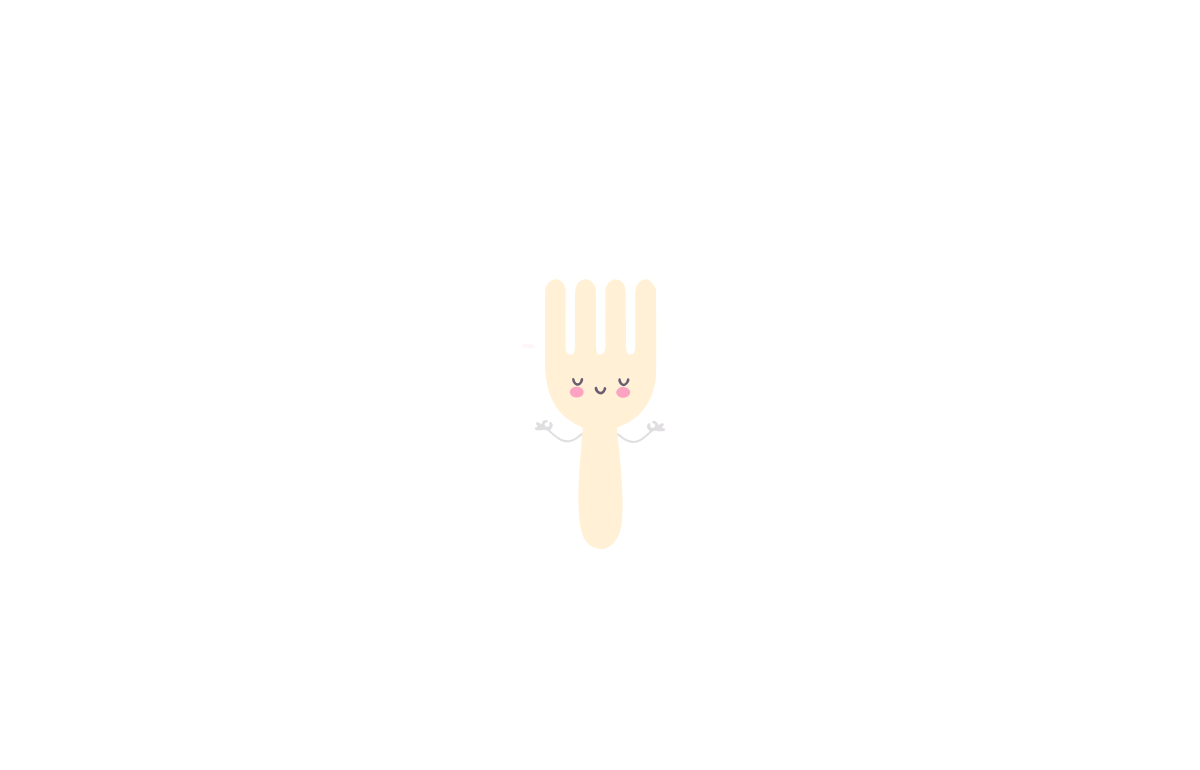 scroll, scrollTop: 0, scrollLeft: 0, axis: both 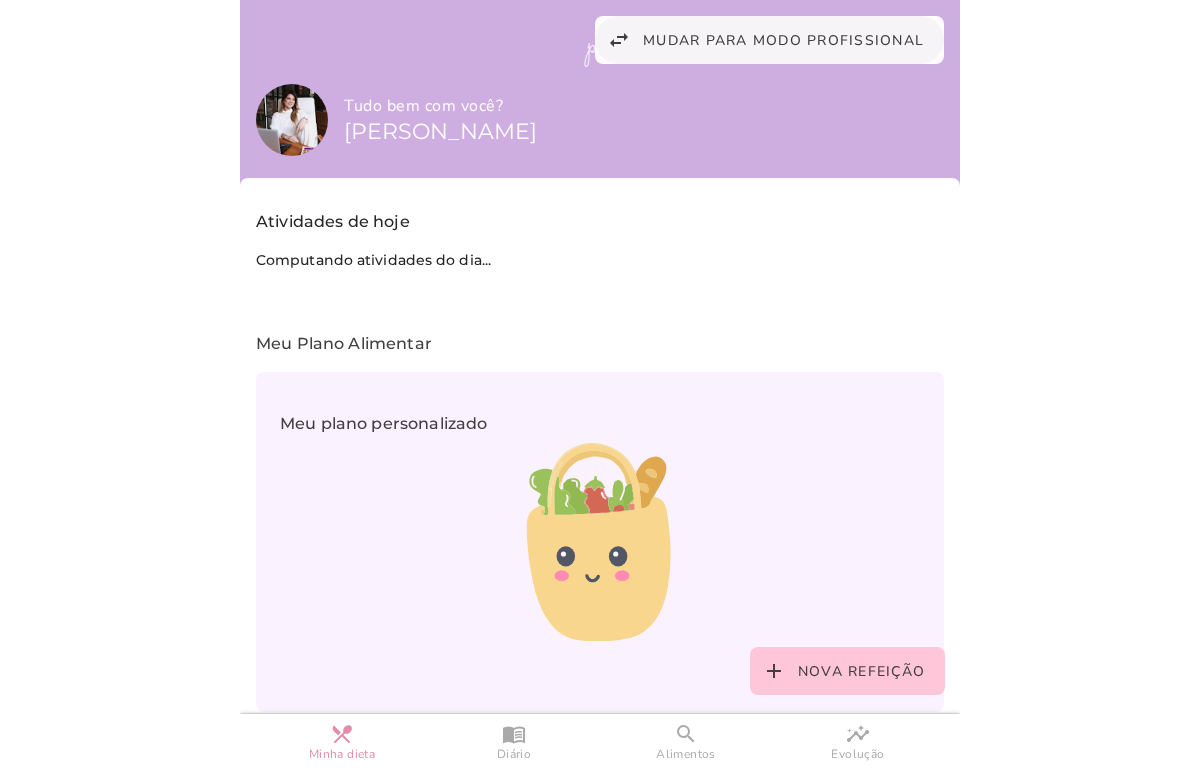 click on "Aplicativo
FODMAP Care
[PERSON_NAME]
Acompanhamento da terapia" at bounding box center (600, 385) 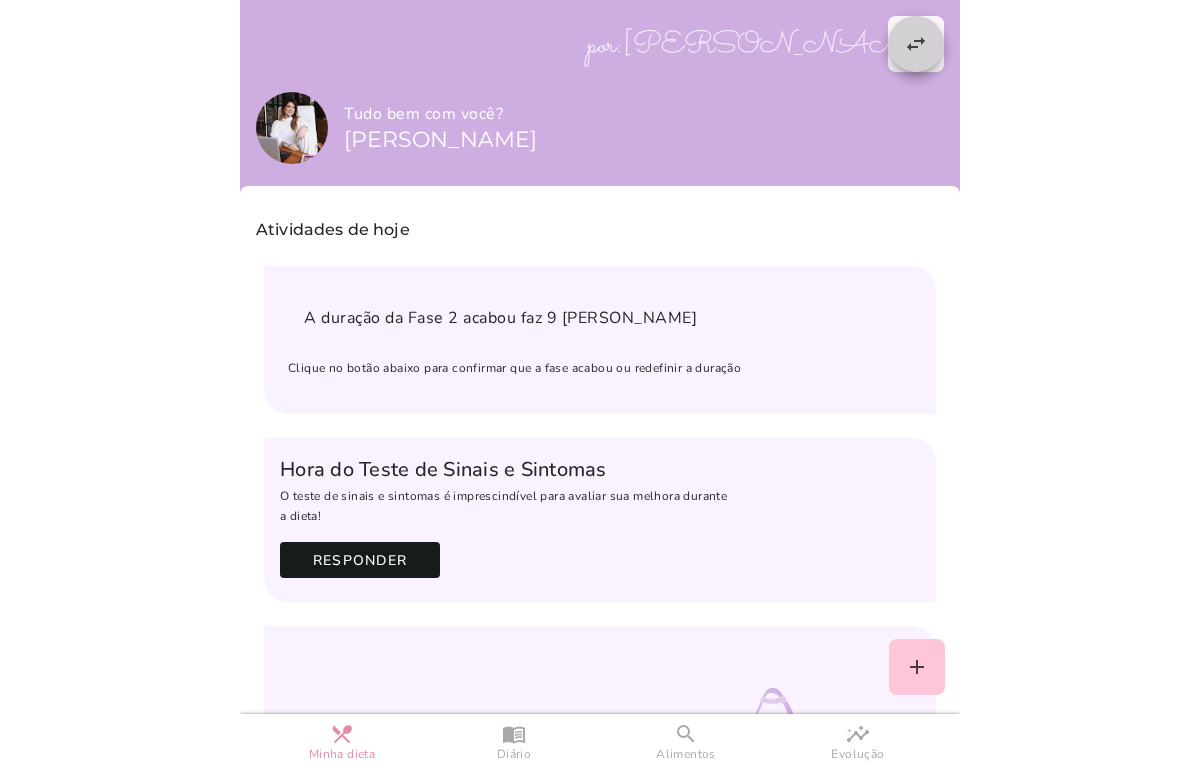 click on "swap_horiz" at bounding box center (0, 0) 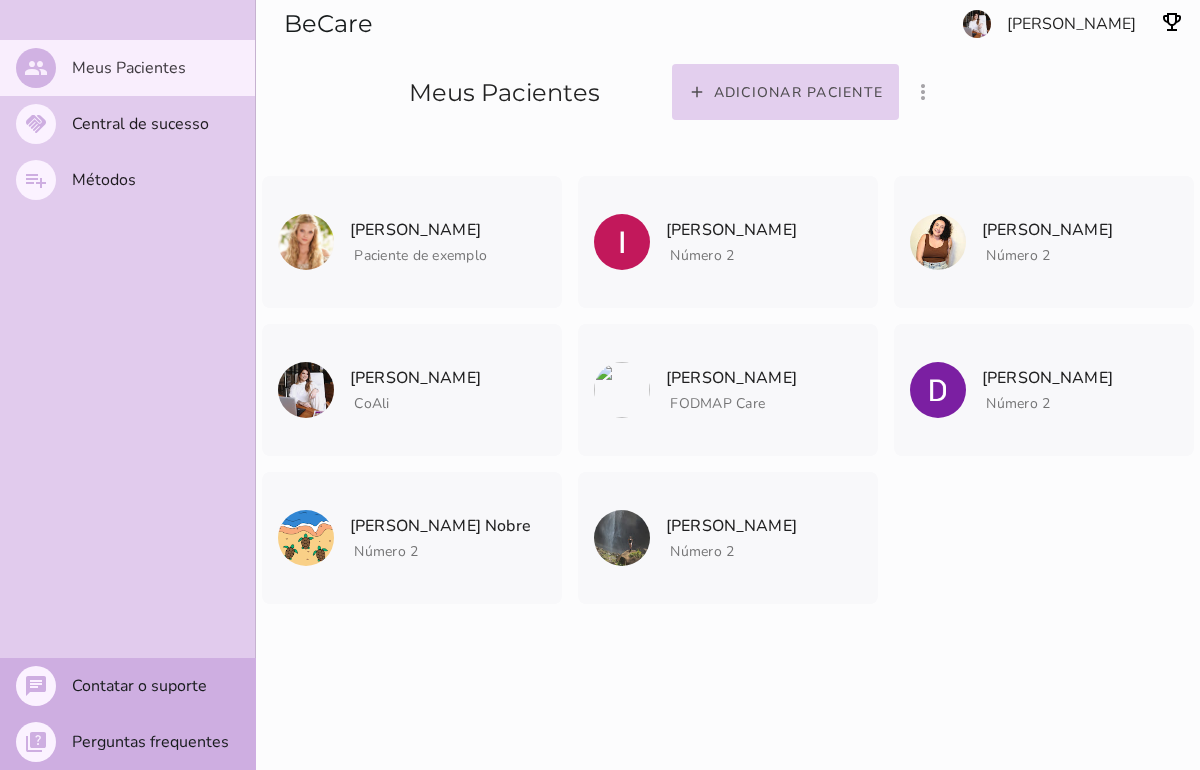 click on "Adicionar paciente" at bounding box center (0, 0) 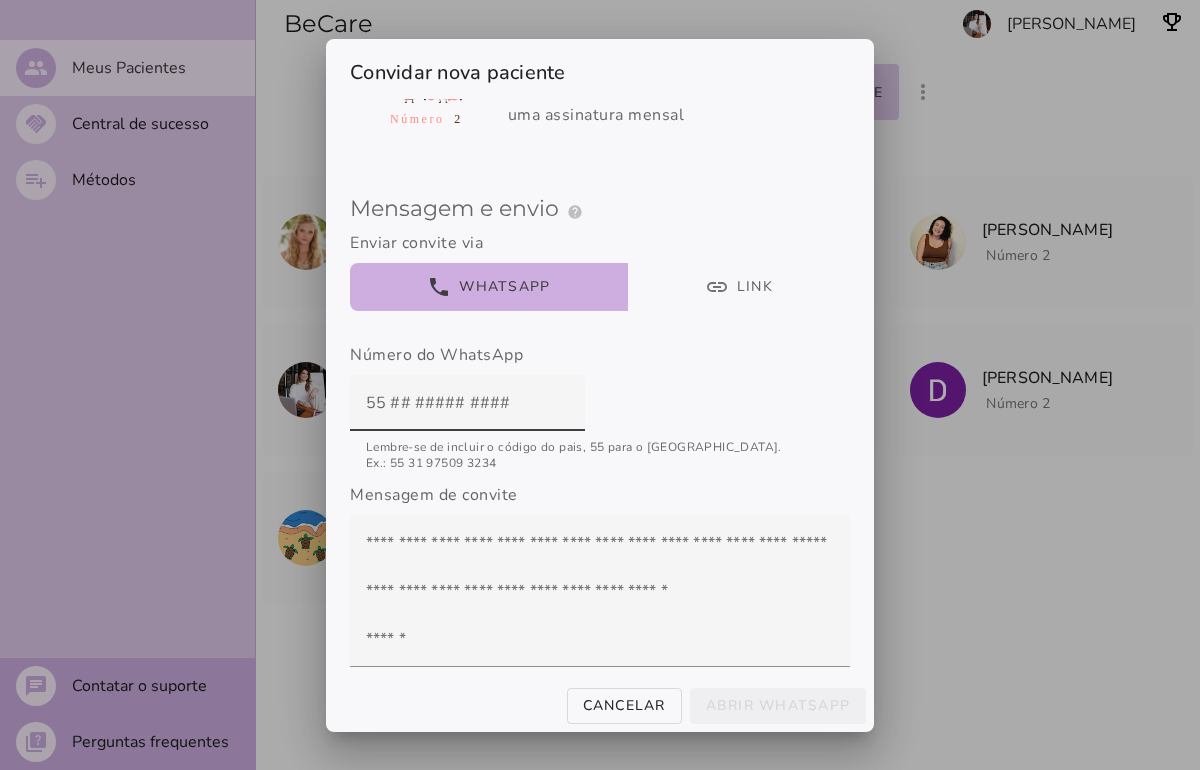 scroll, scrollTop: 131, scrollLeft: 0, axis: vertical 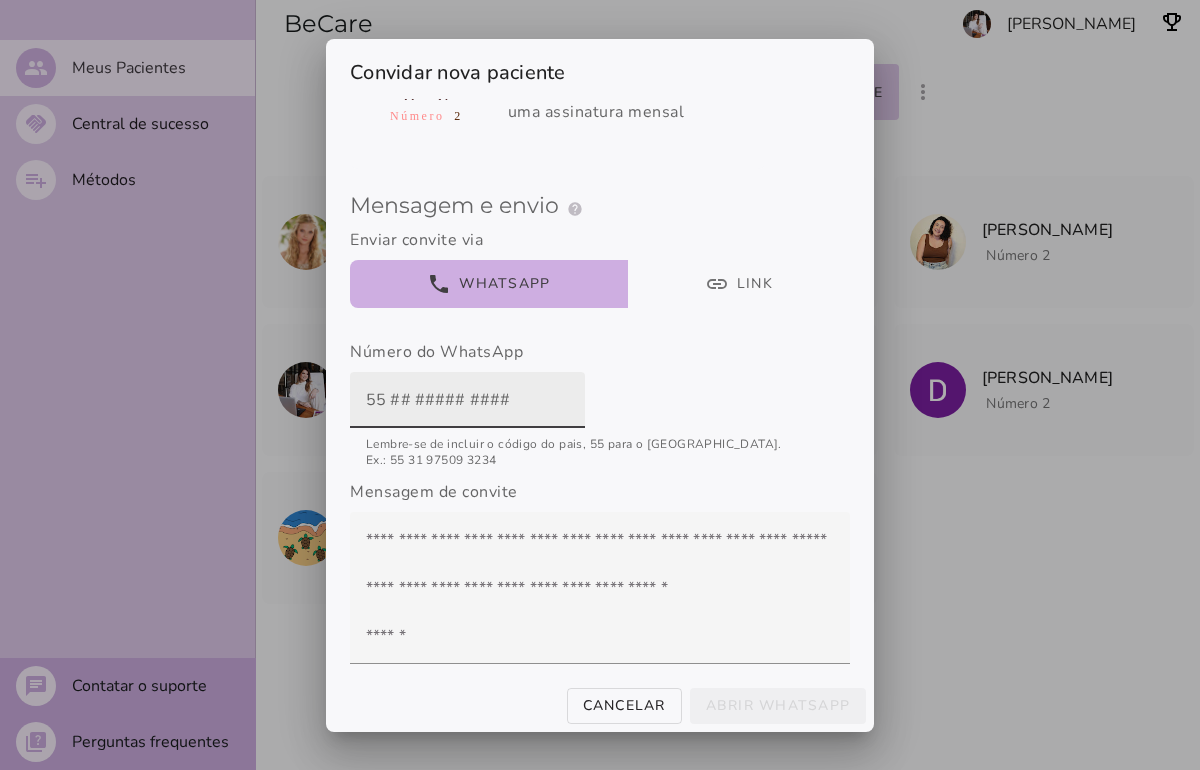 click at bounding box center (467, 400) 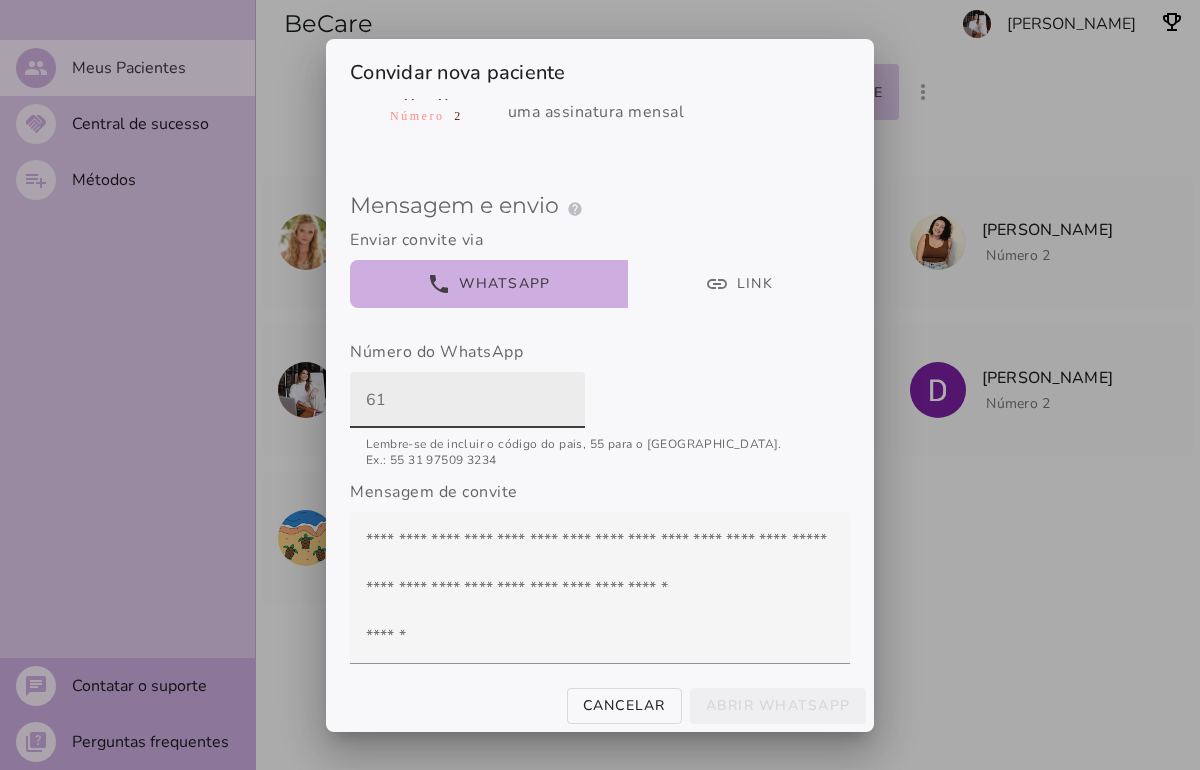 type on "6" 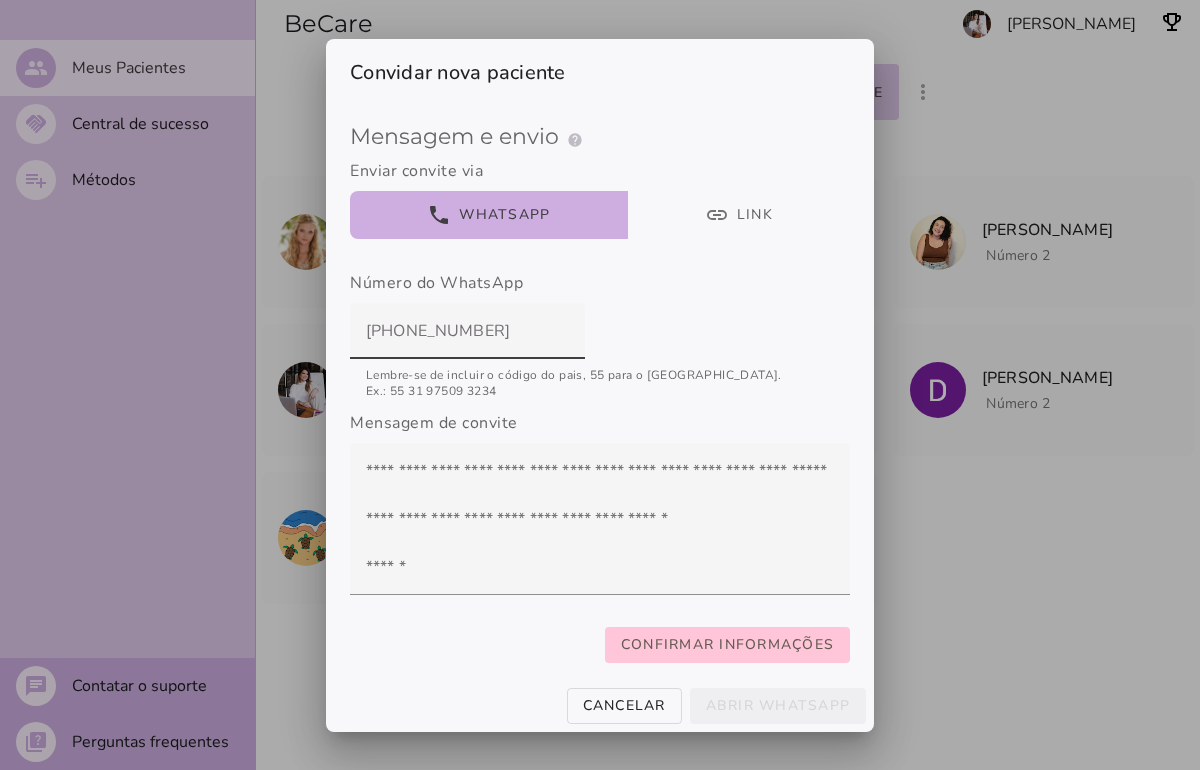 scroll, scrollTop: 224, scrollLeft: 0, axis: vertical 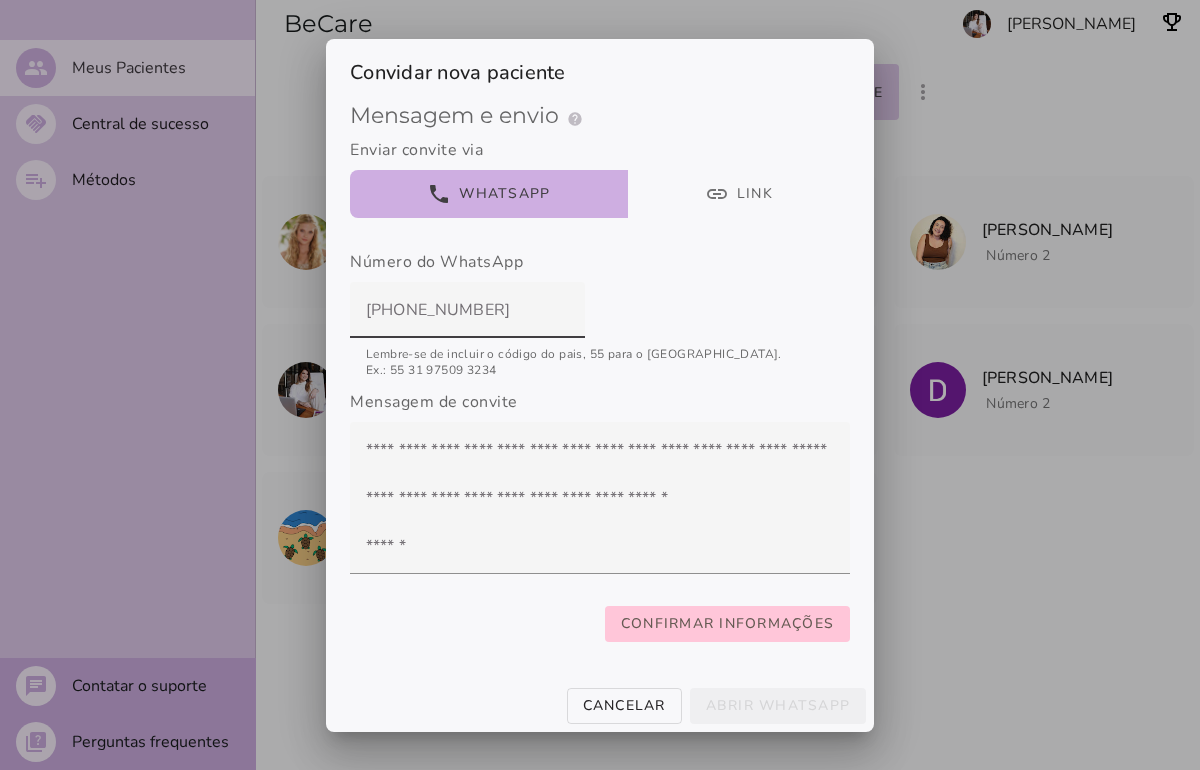 type on "[PHONE_NUMBER]" 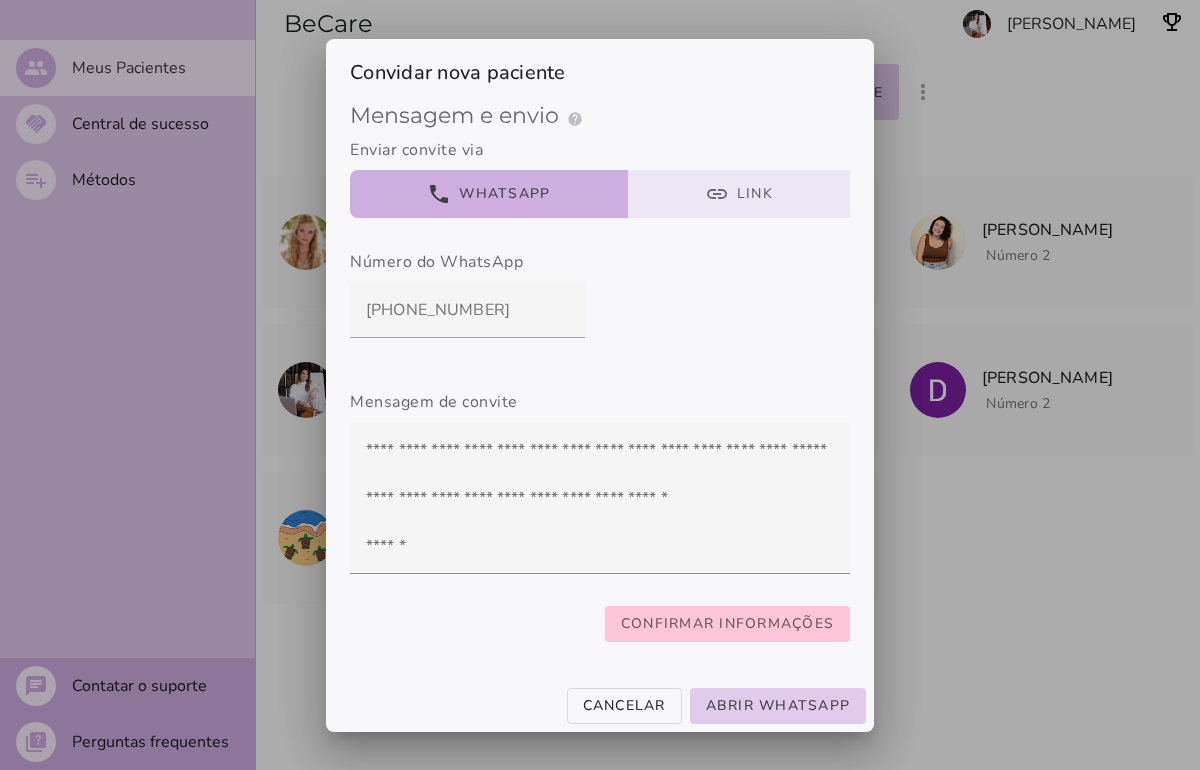 click on "link
Link" at bounding box center (739, 194) 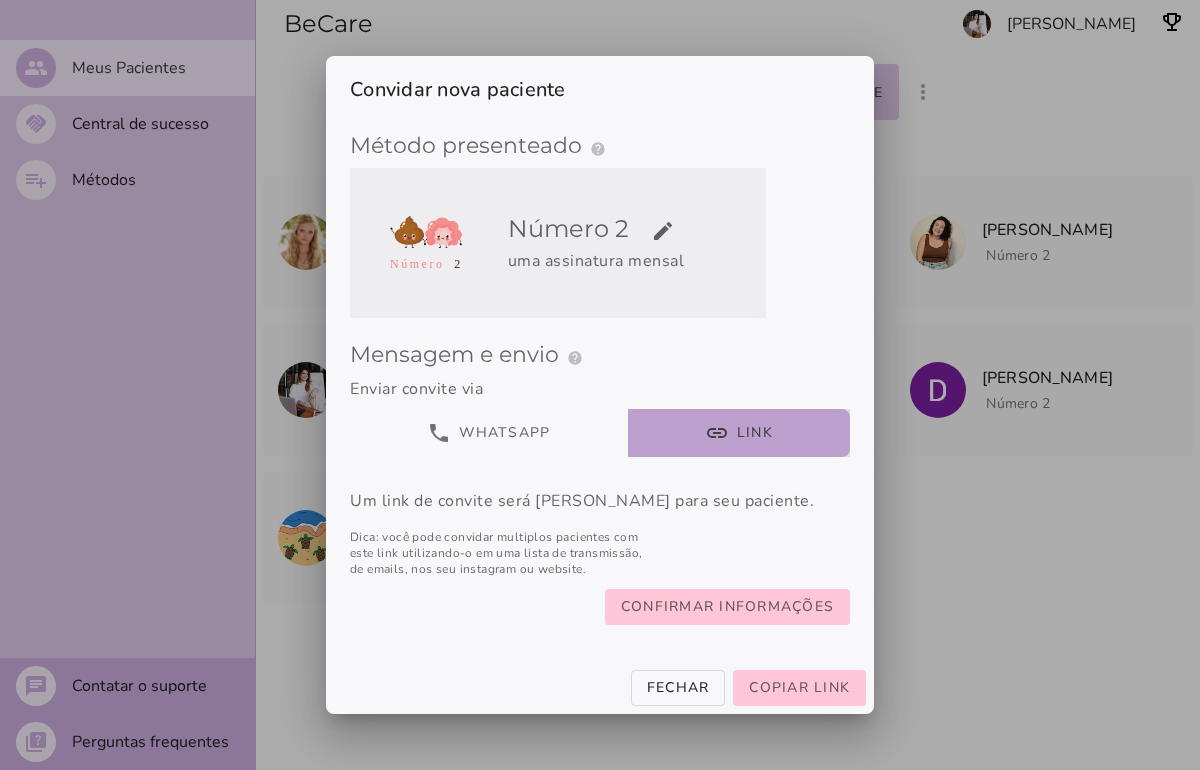 scroll, scrollTop: 0, scrollLeft: 0, axis: both 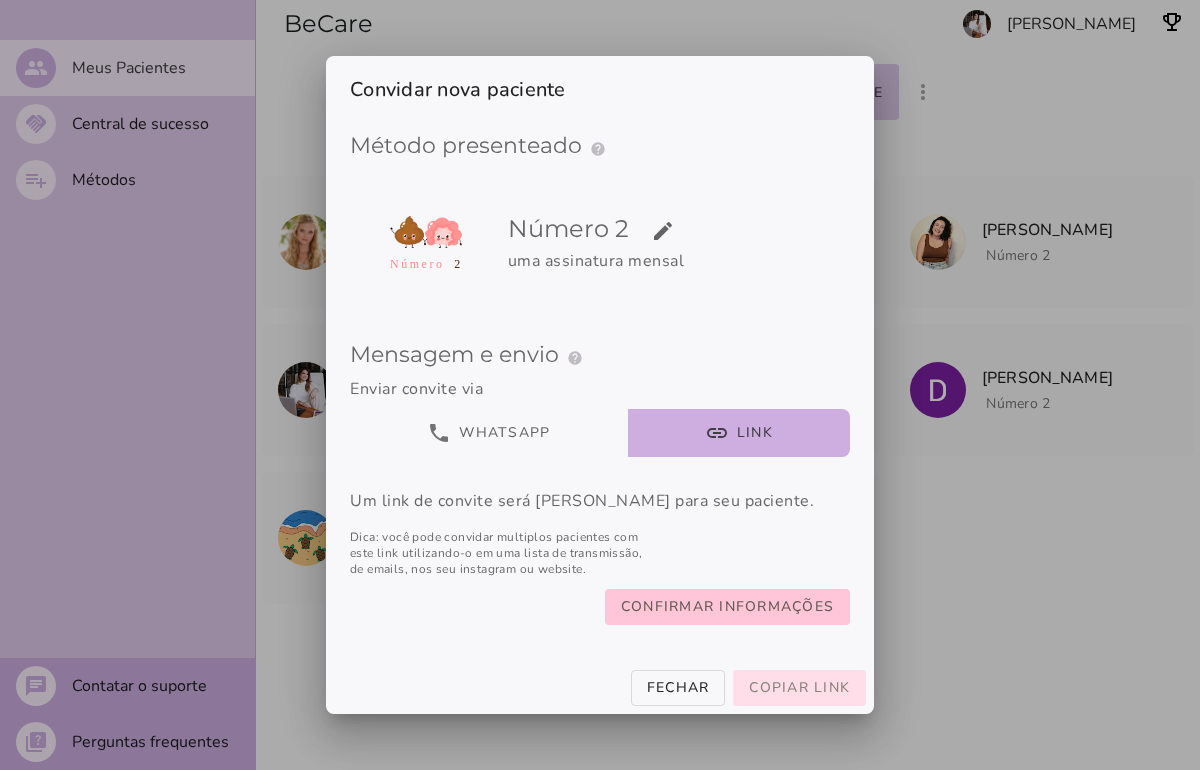 click on "Copiar link" at bounding box center [799, 688] 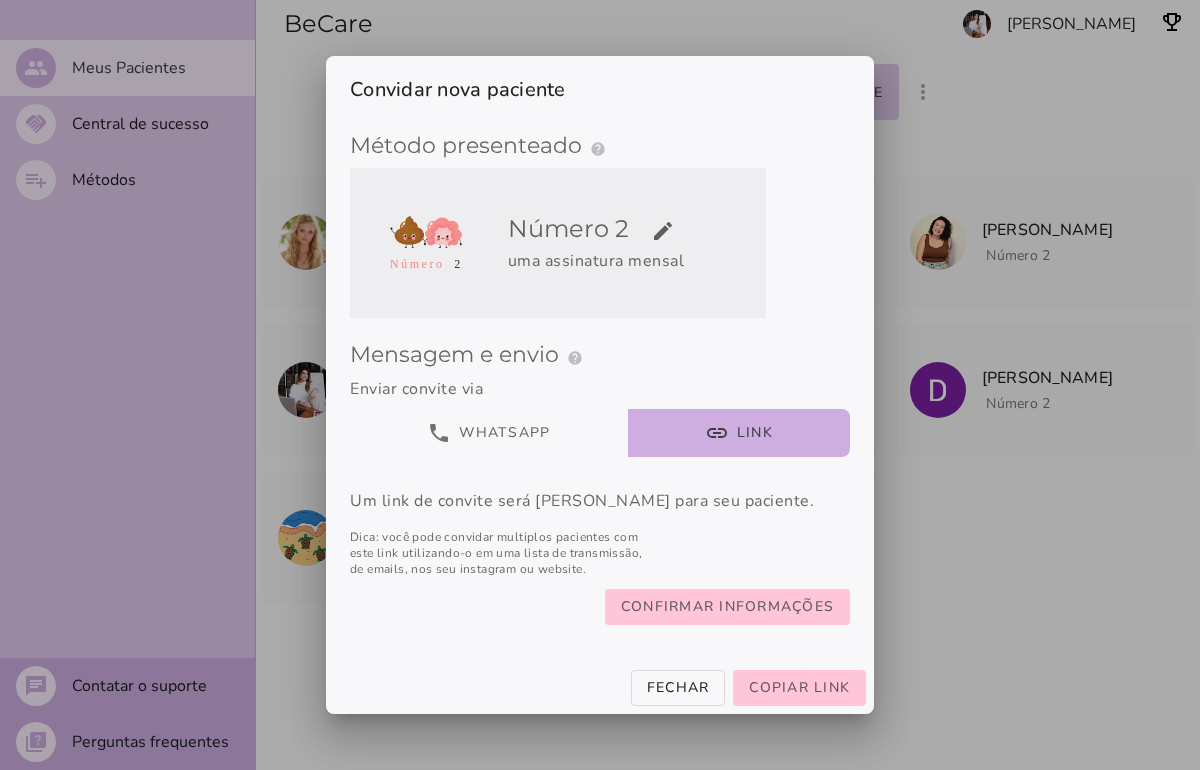 click on "Número 2
edit" at bounding box center (633, 229) 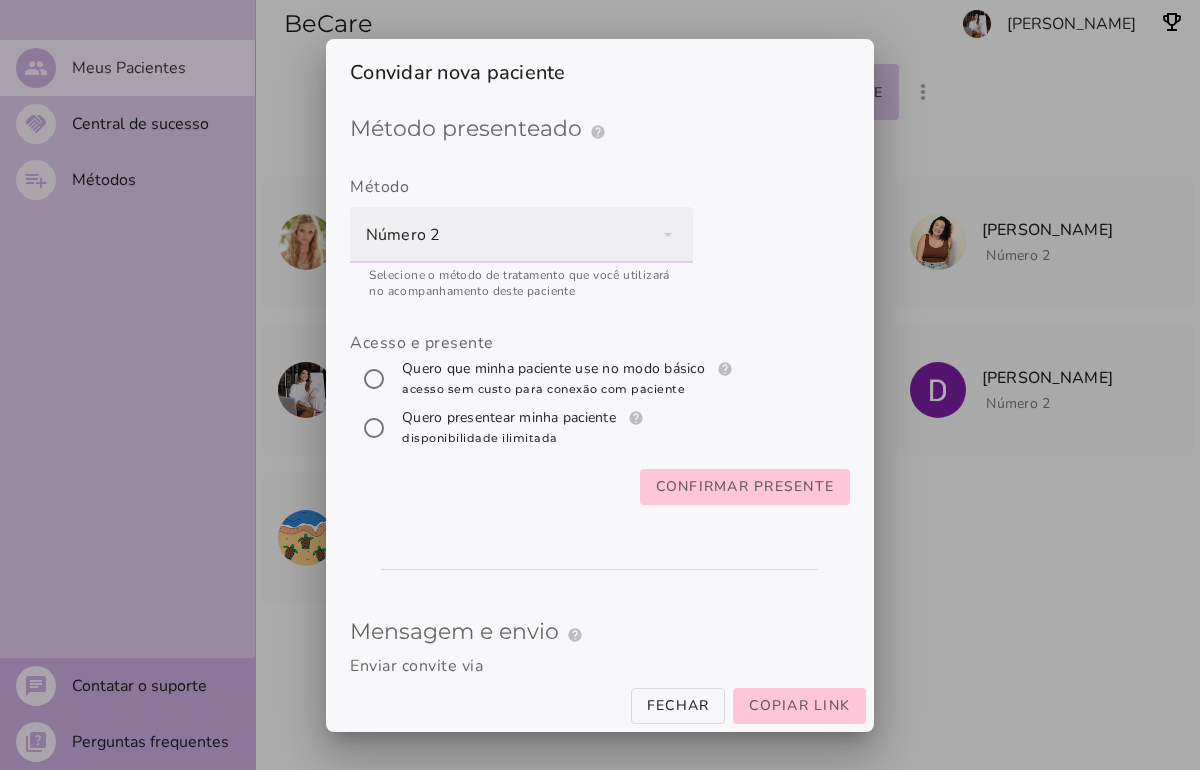 click on "Número 2" at bounding box center (521, 235) 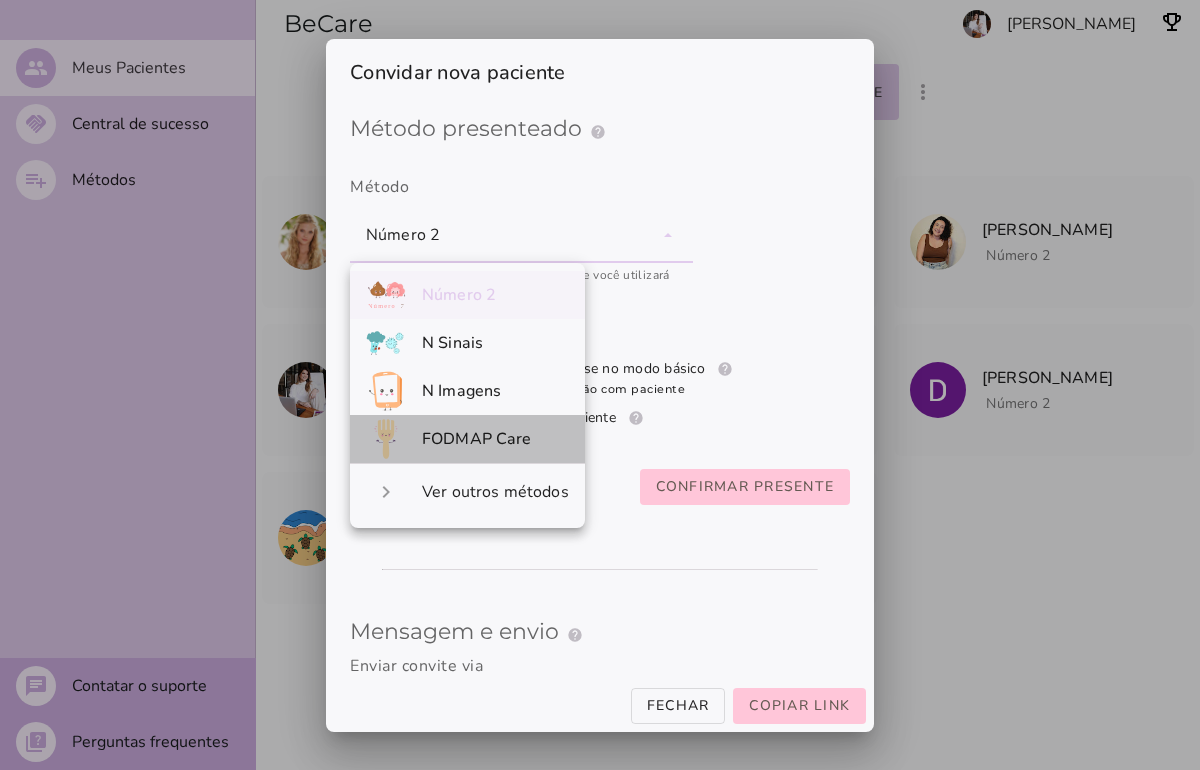 click on "FODMAP Care" at bounding box center (477, 439) 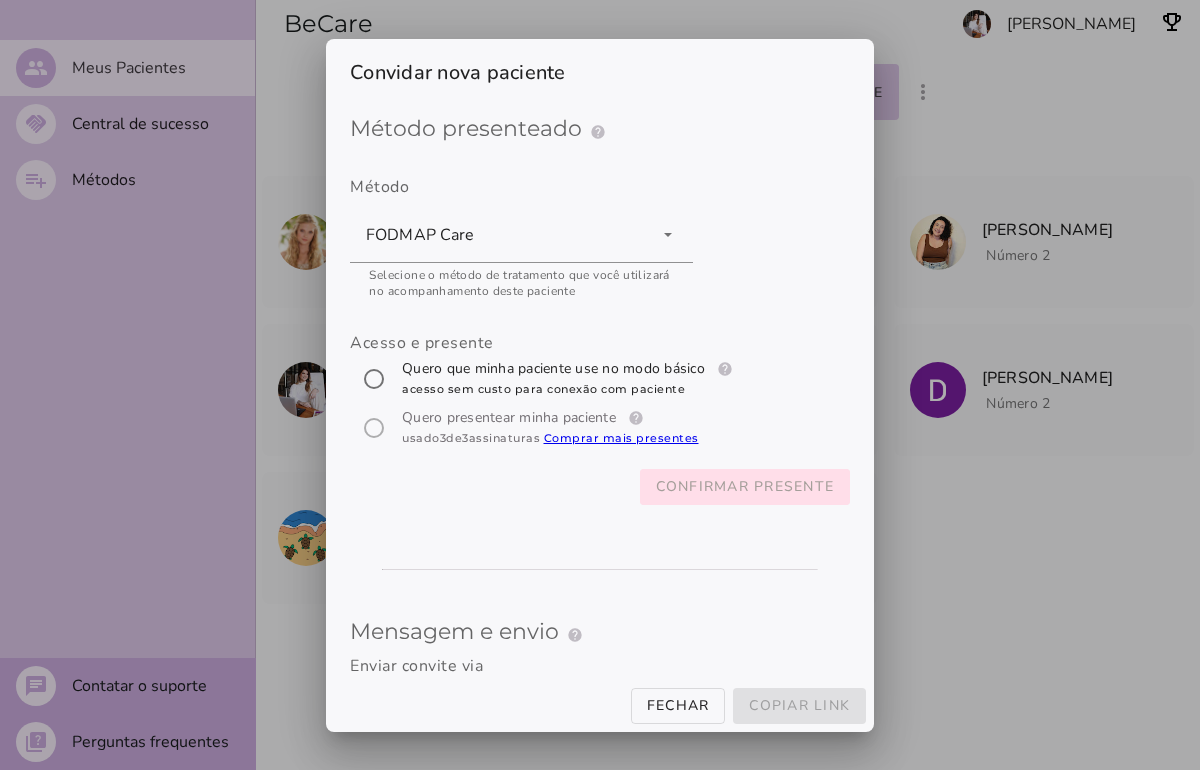 click on "Confirmar presente" at bounding box center (0, 0) 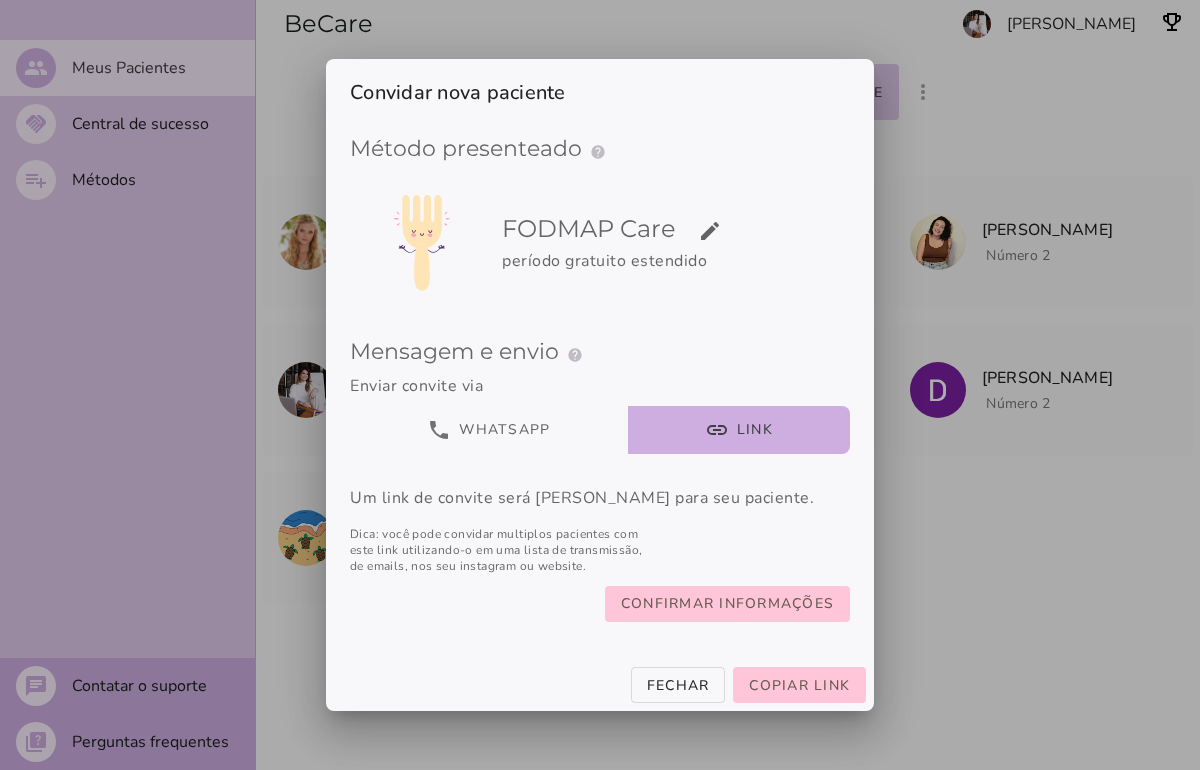 click on "Enviar convite via
Um link de convite será [PERSON_NAME] para seu paciente.
Dica: você pode convidar multiplos pacientes com este link utilizando-o
em uma lista de transmissão, de emails, nos seu instagram ou website.
Confirmar informações" at bounding box center (600, 474) 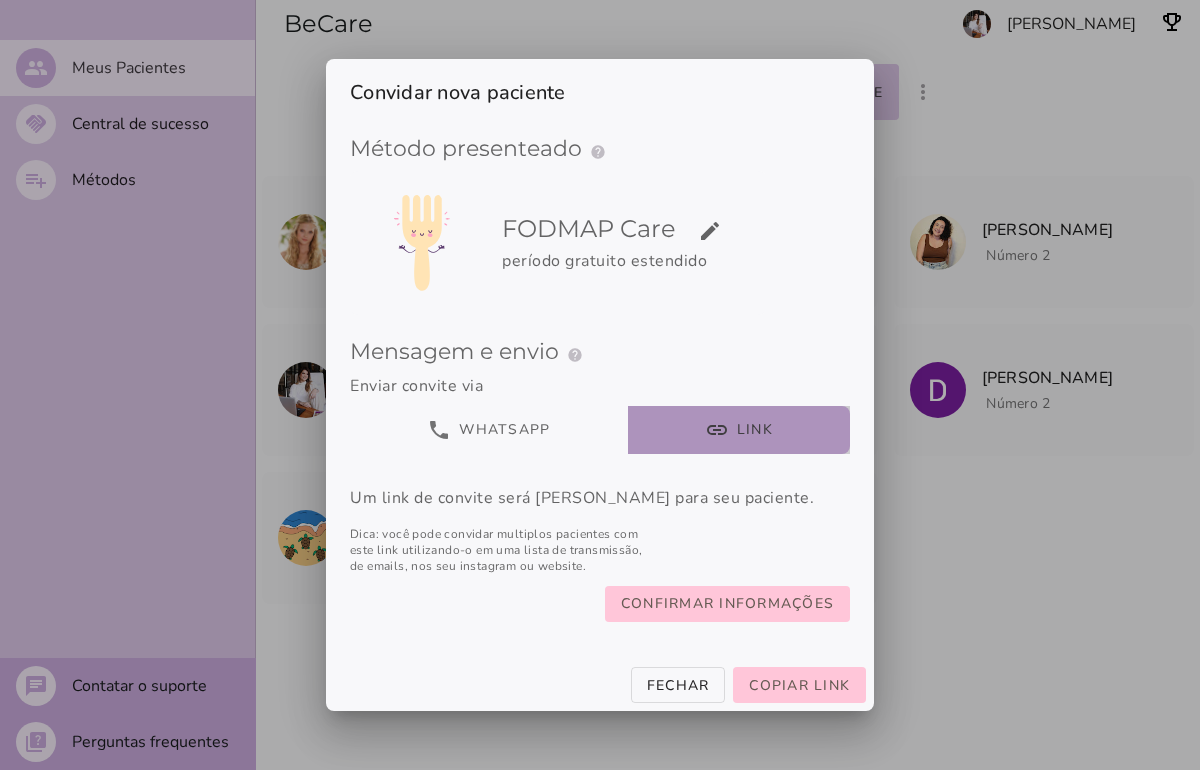 click on "link
Link" at bounding box center [739, 430] 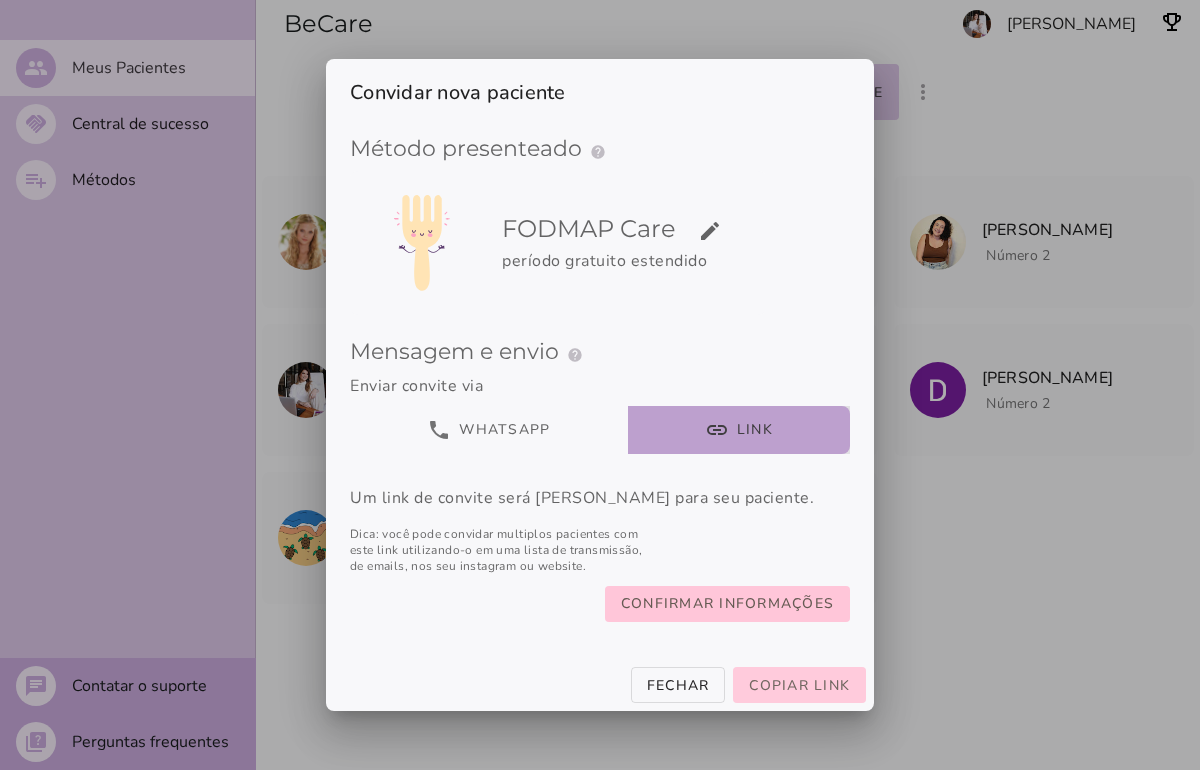 click on "Copiar link" at bounding box center [799, 685] 